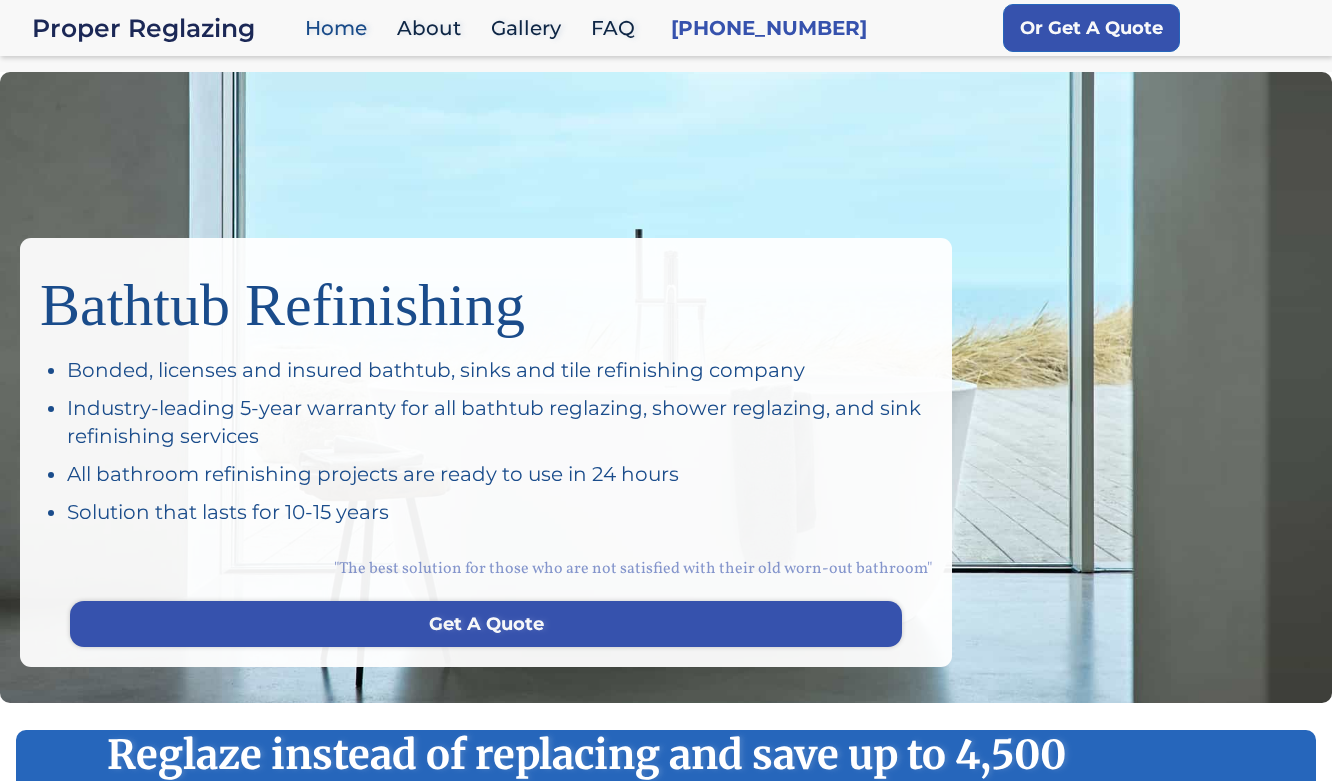 scroll, scrollTop: 0, scrollLeft: 0, axis: both 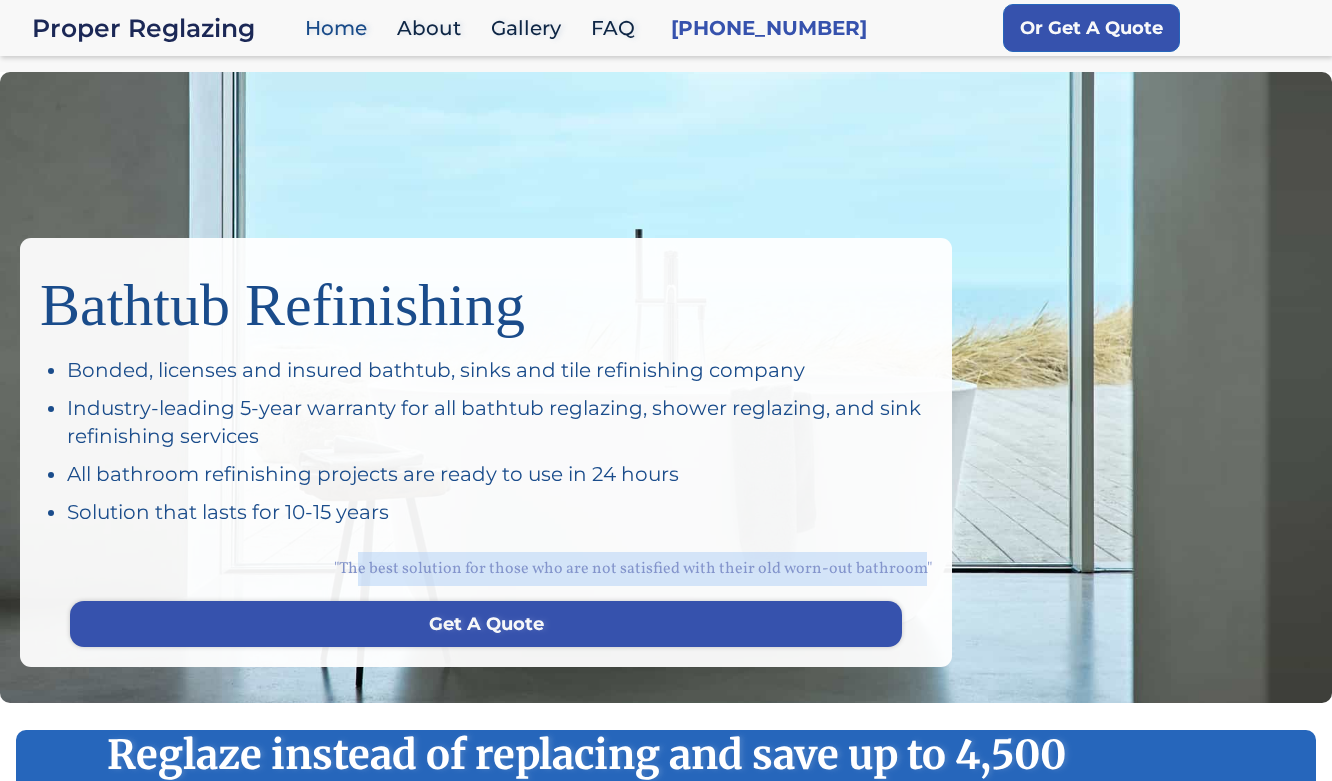 drag, startPoint x: 373, startPoint y: 567, endPoint x: 925, endPoint y: 569, distance: 552.0036 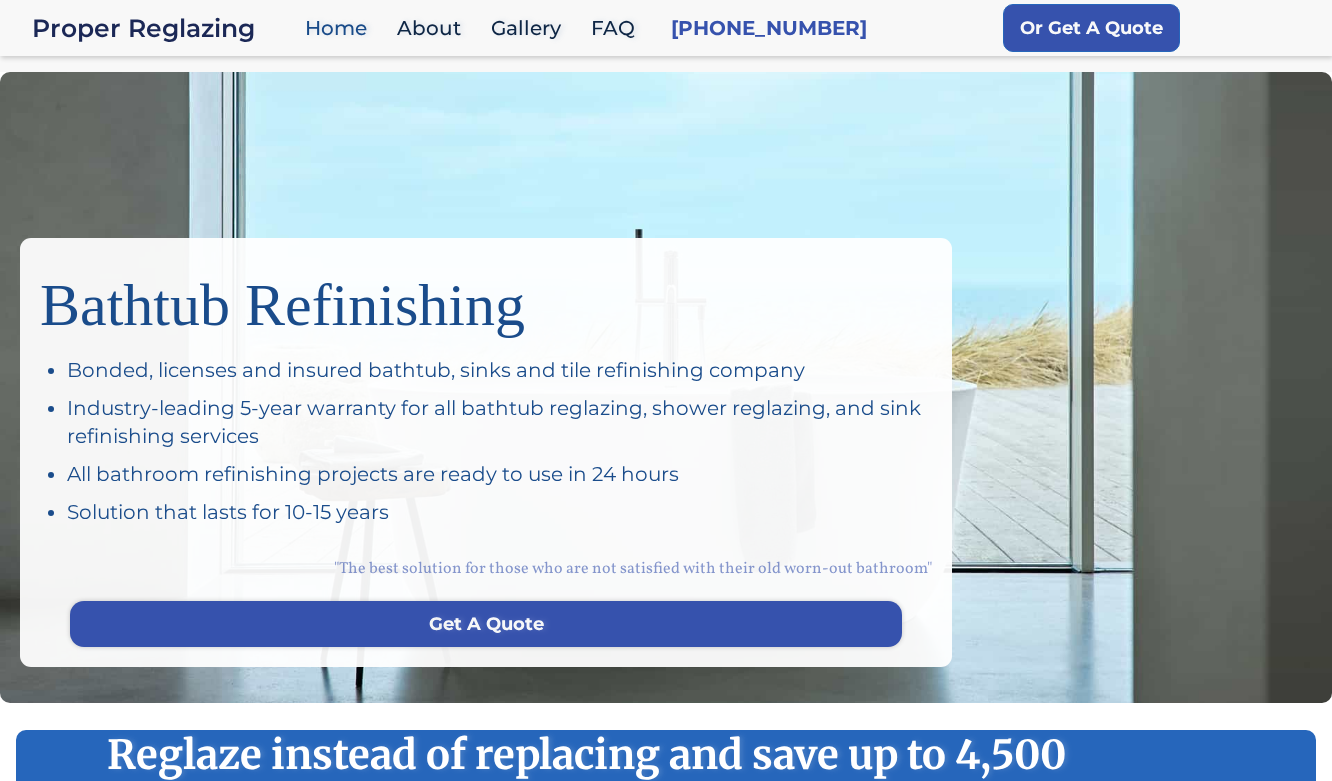 click on "Bonded, licenses and insured bathtub, sinks and tile refinishing company Industry-leading 5-year warranty for all bathtub reglazing, shower reglazing, and sink refinishing services All bathroom refinishing projects are ready to use in 24 hours Solution that lasts for 10-15 years" at bounding box center [499, 441] 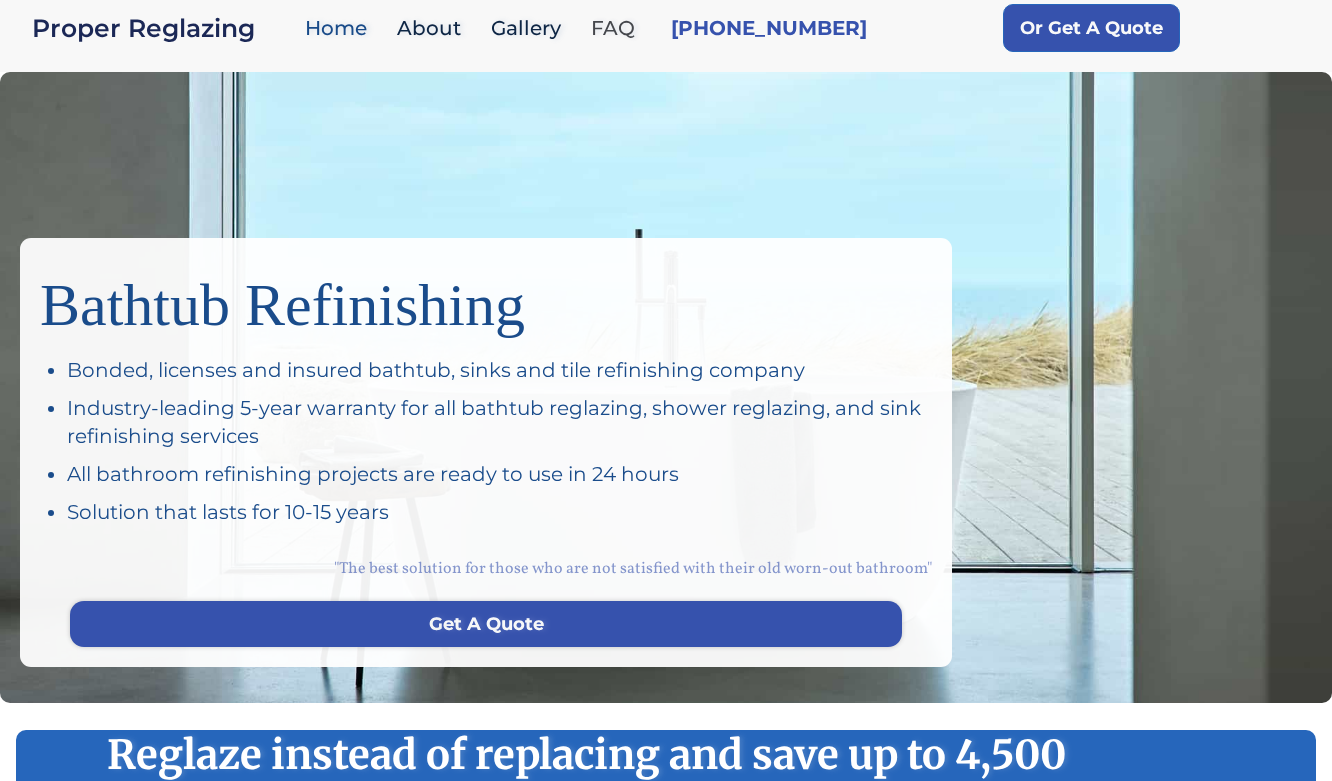 click on "FAQ" at bounding box center [618, 28] 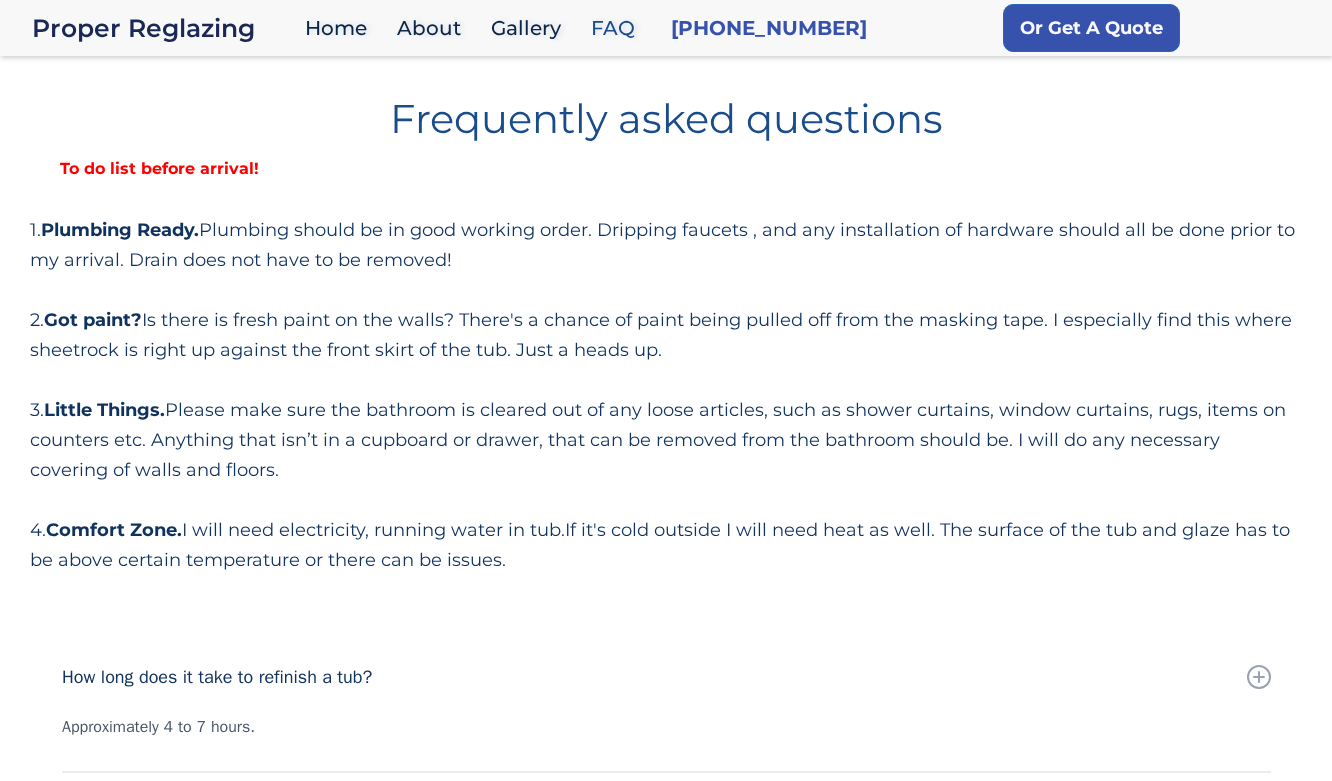 scroll, scrollTop: 0, scrollLeft: 0, axis: both 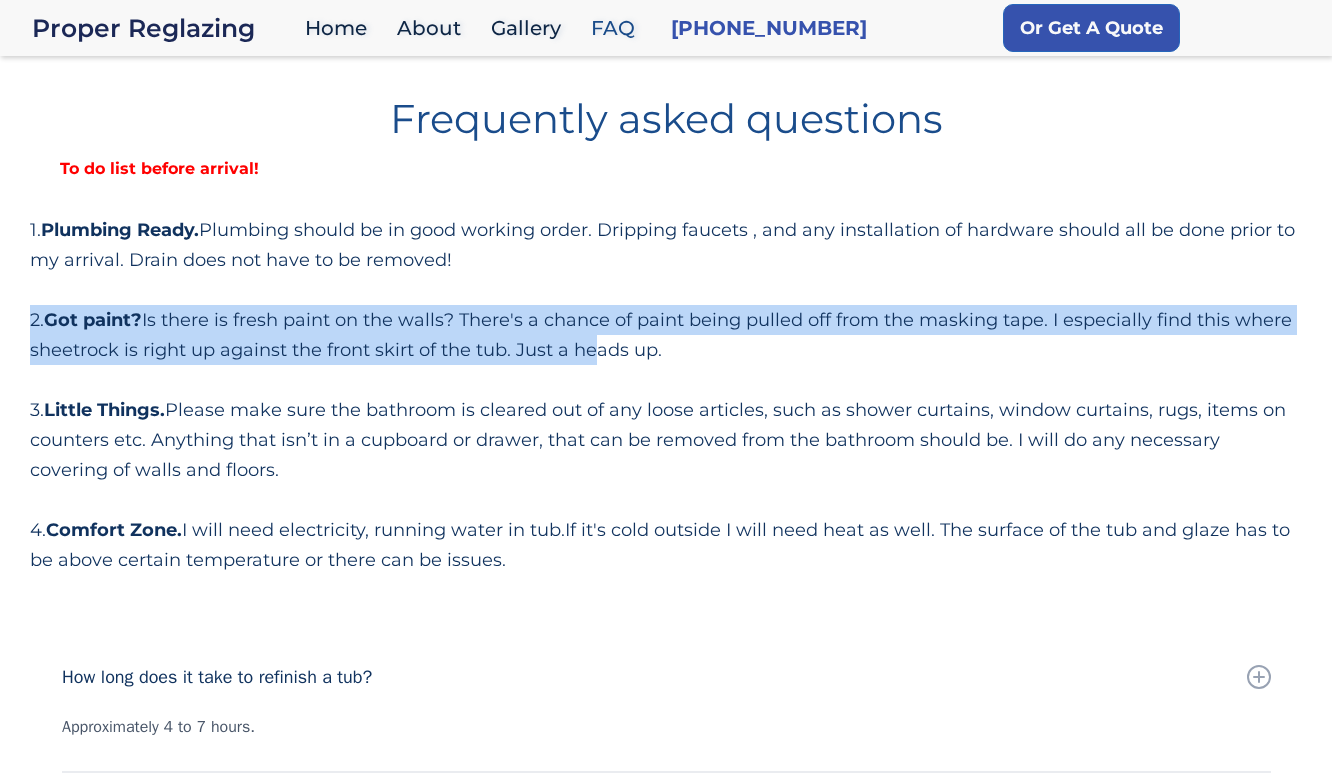 drag, startPoint x: 35, startPoint y: 322, endPoint x: 585, endPoint y: 356, distance: 551.0499 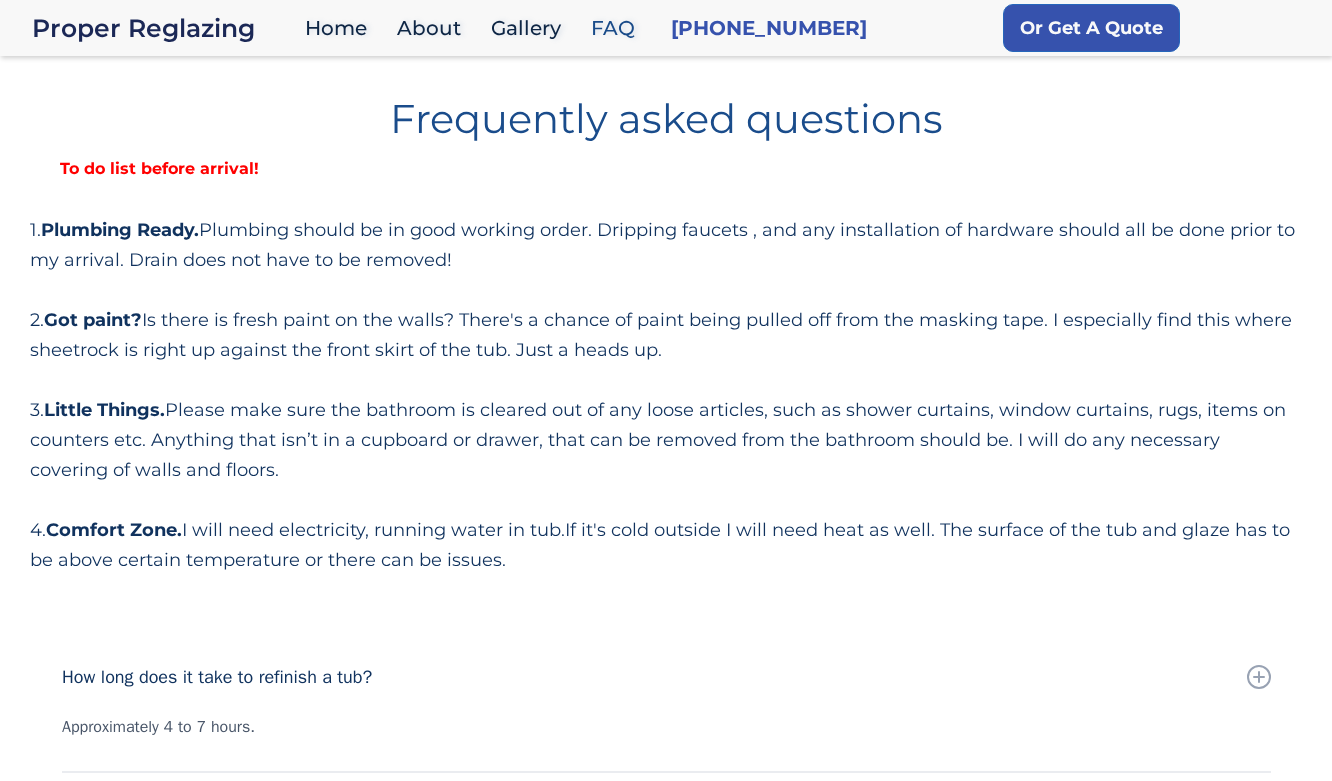 drag, startPoint x: 95, startPoint y: 400, endPoint x: 976, endPoint y: 469, distance: 883.69794 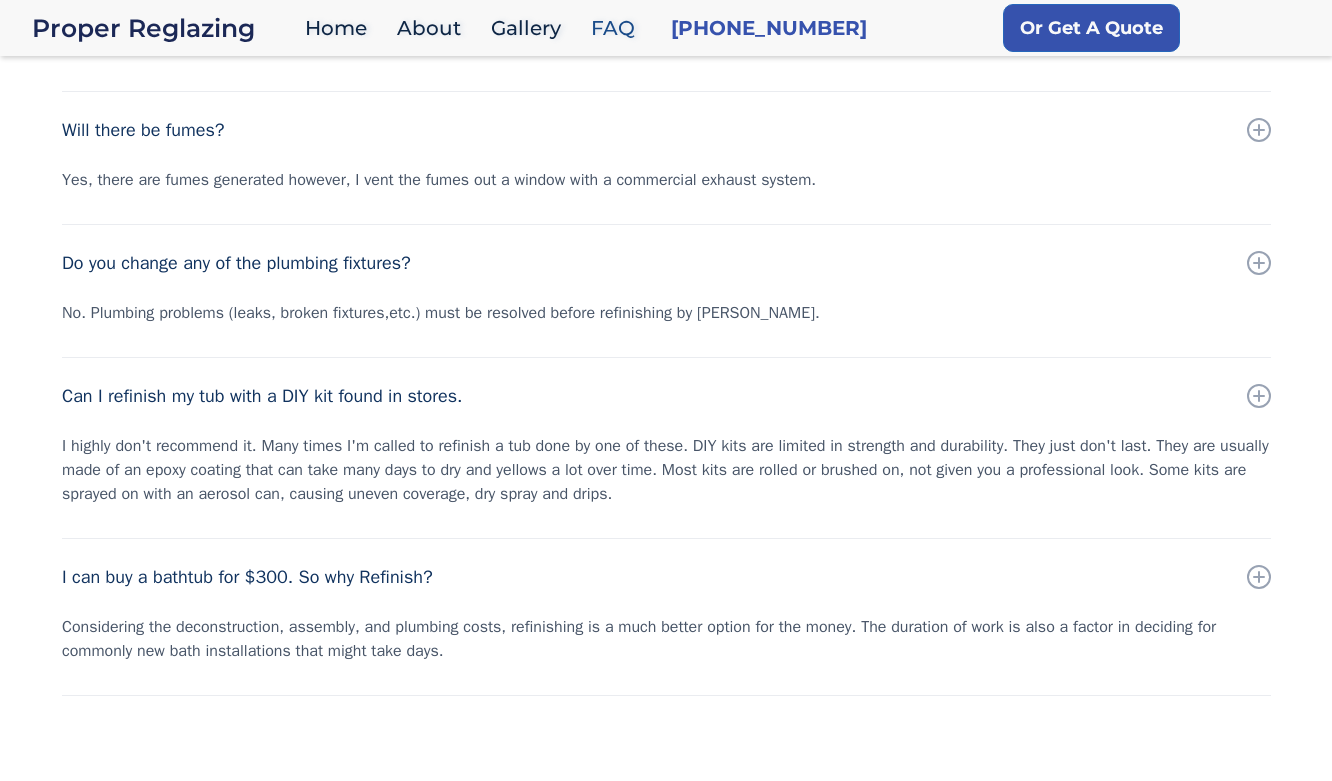 scroll, scrollTop: 955, scrollLeft: 0, axis: vertical 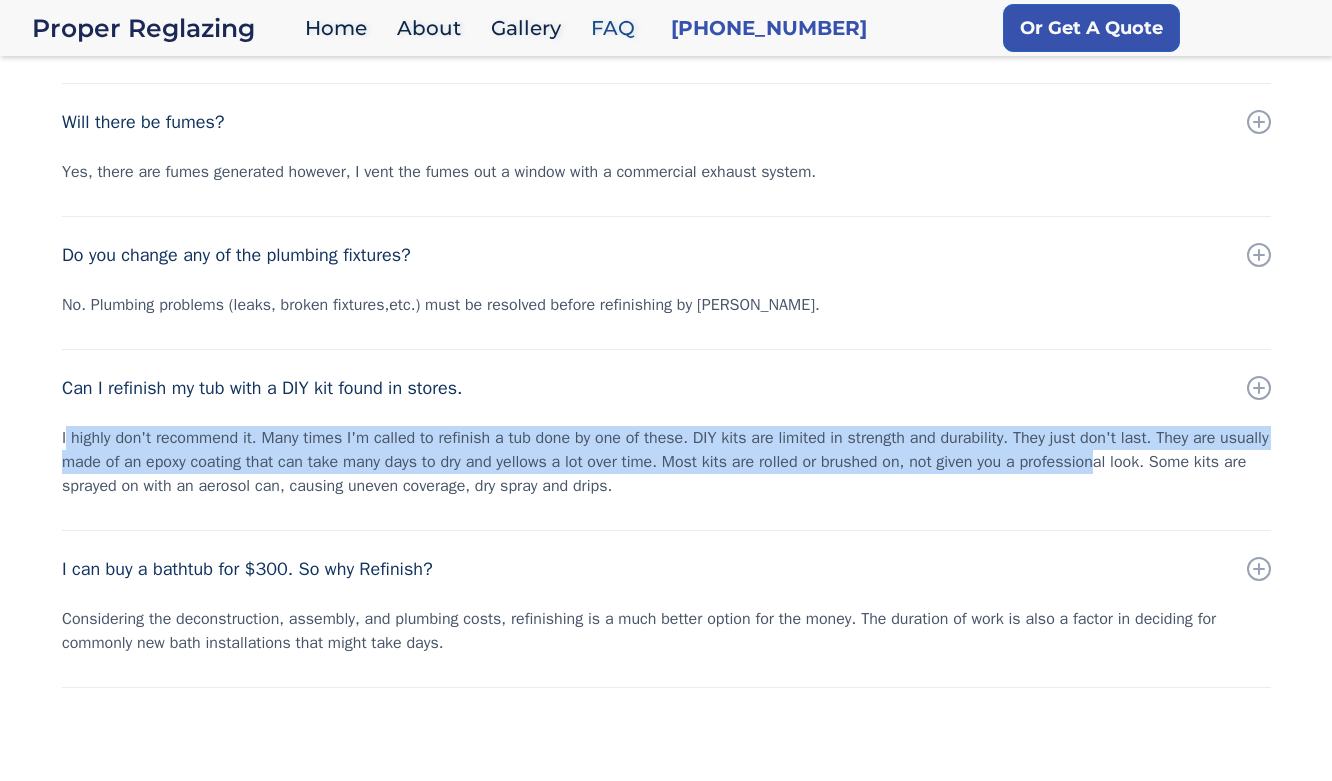 drag, startPoint x: 66, startPoint y: 439, endPoint x: 1175, endPoint y: 464, distance: 1109.2817 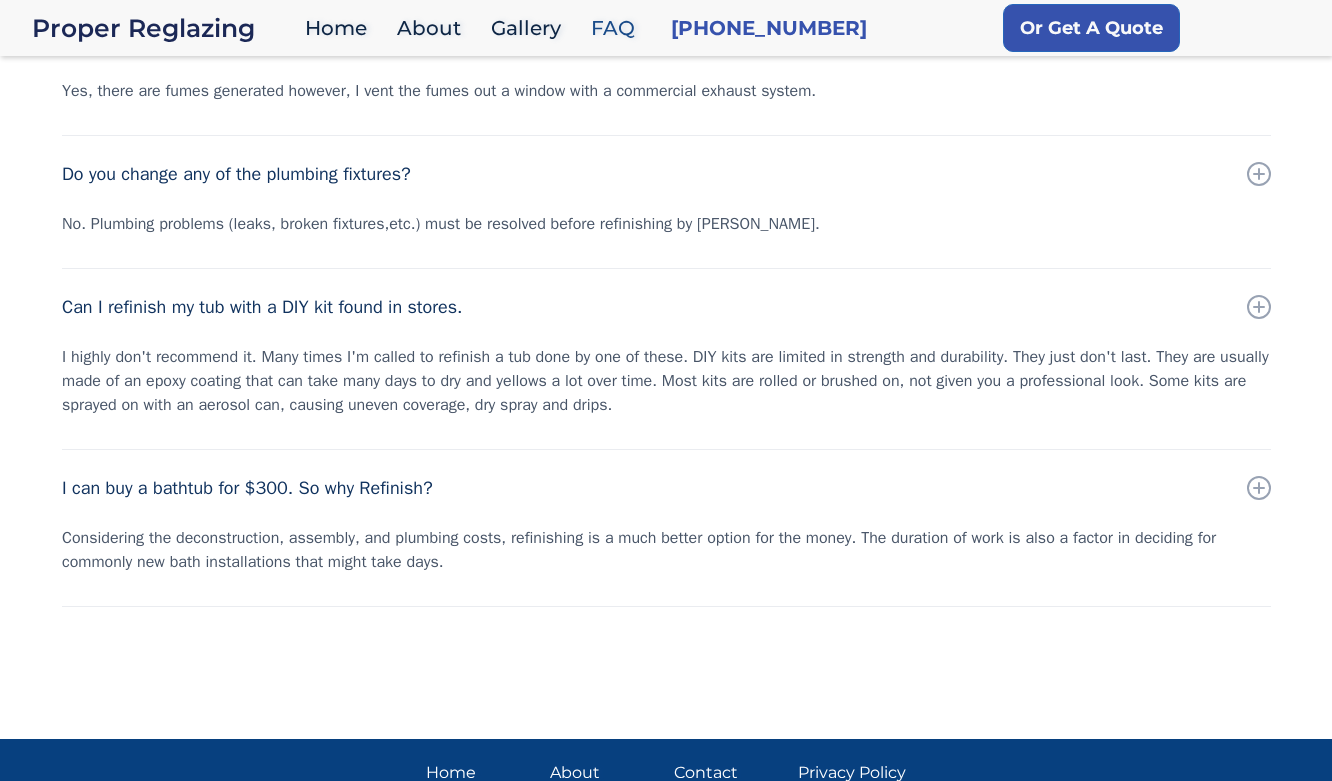 scroll, scrollTop: 1053, scrollLeft: 0, axis: vertical 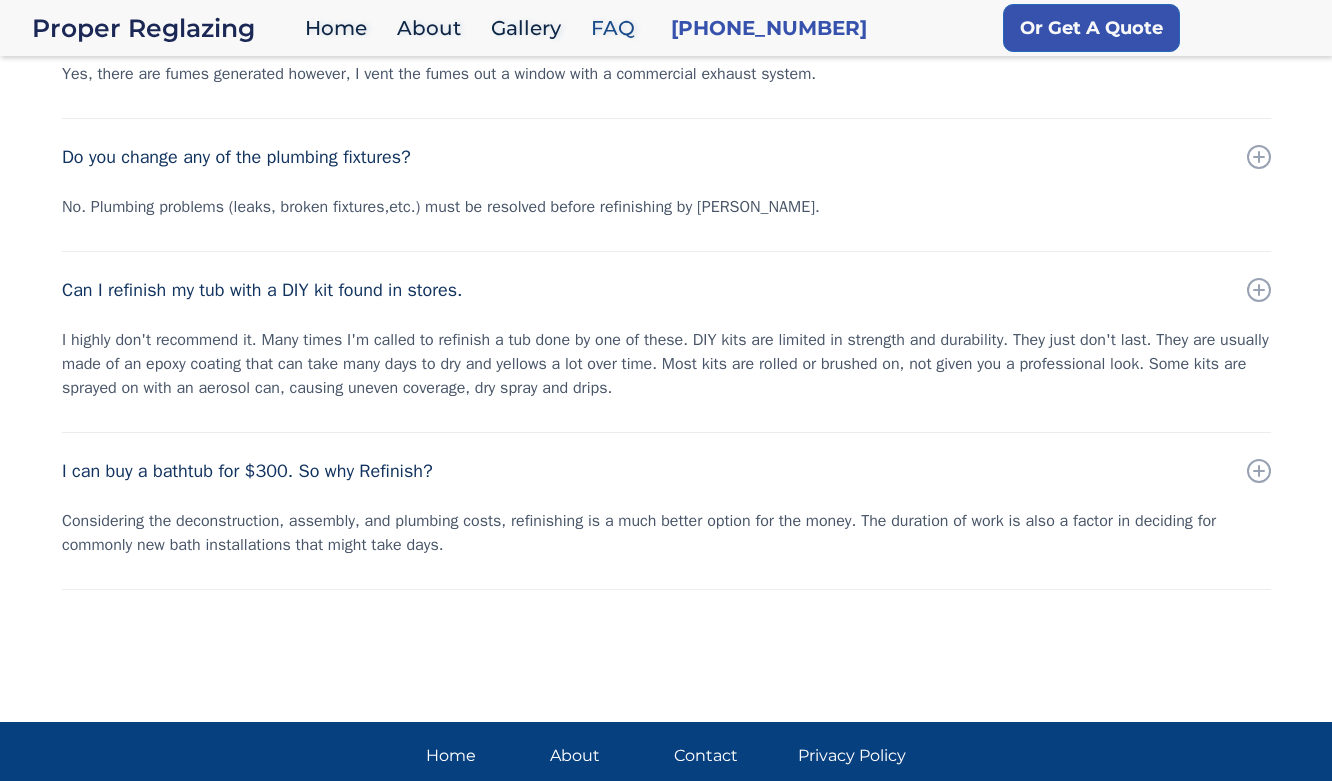 drag, startPoint x: 67, startPoint y: 516, endPoint x: 638, endPoint y: 508, distance: 571.056 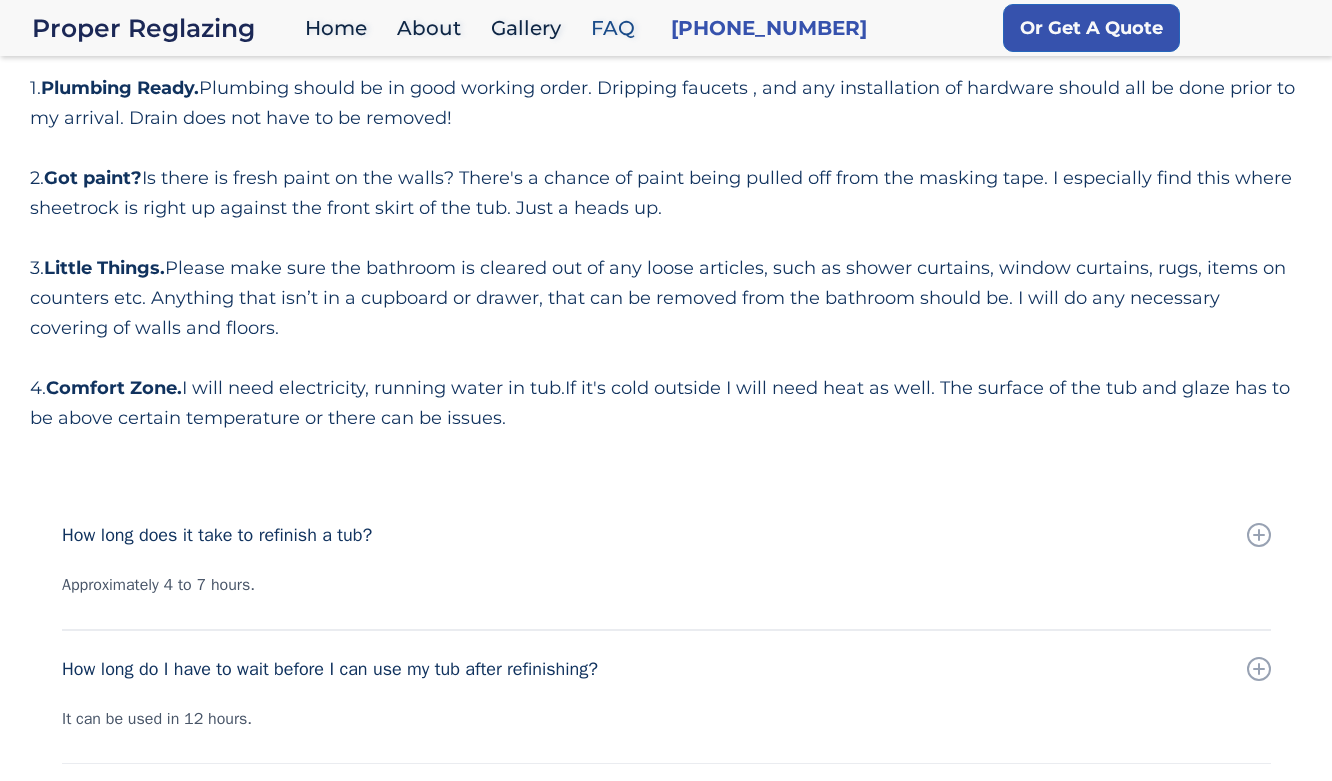 scroll, scrollTop: 0, scrollLeft: 0, axis: both 